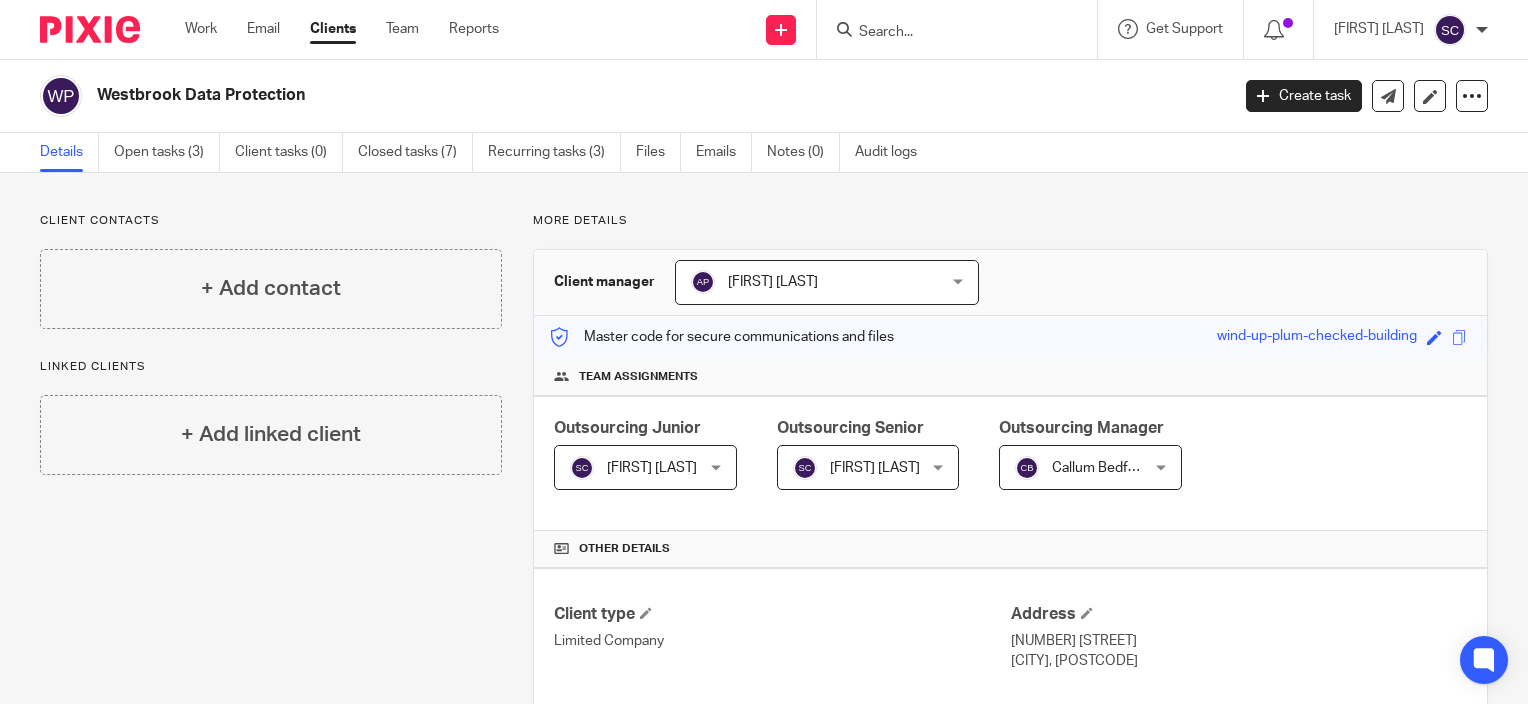 scroll, scrollTop: 0, scrollLeft: 0, axis: both 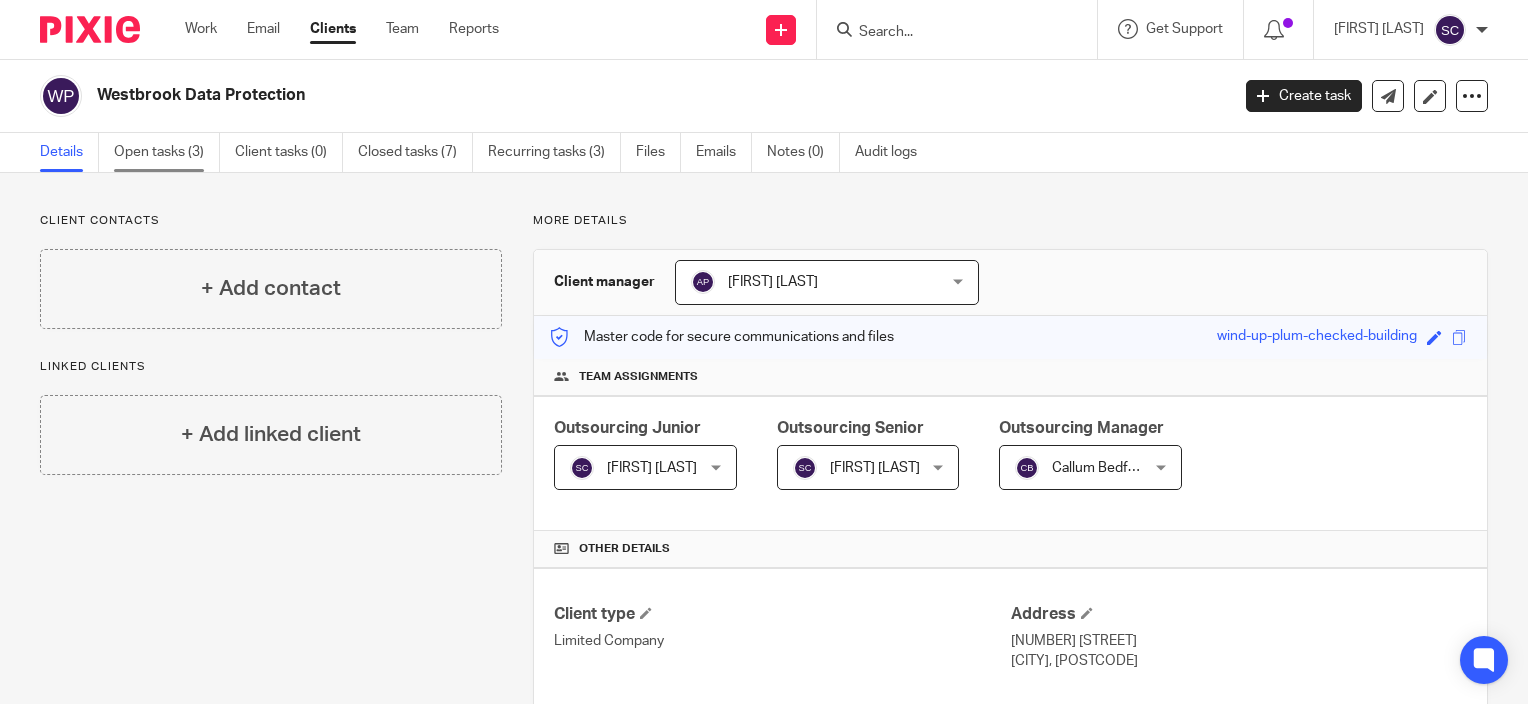 click on "Open tasks (3)" at bounding box center [167, 152] 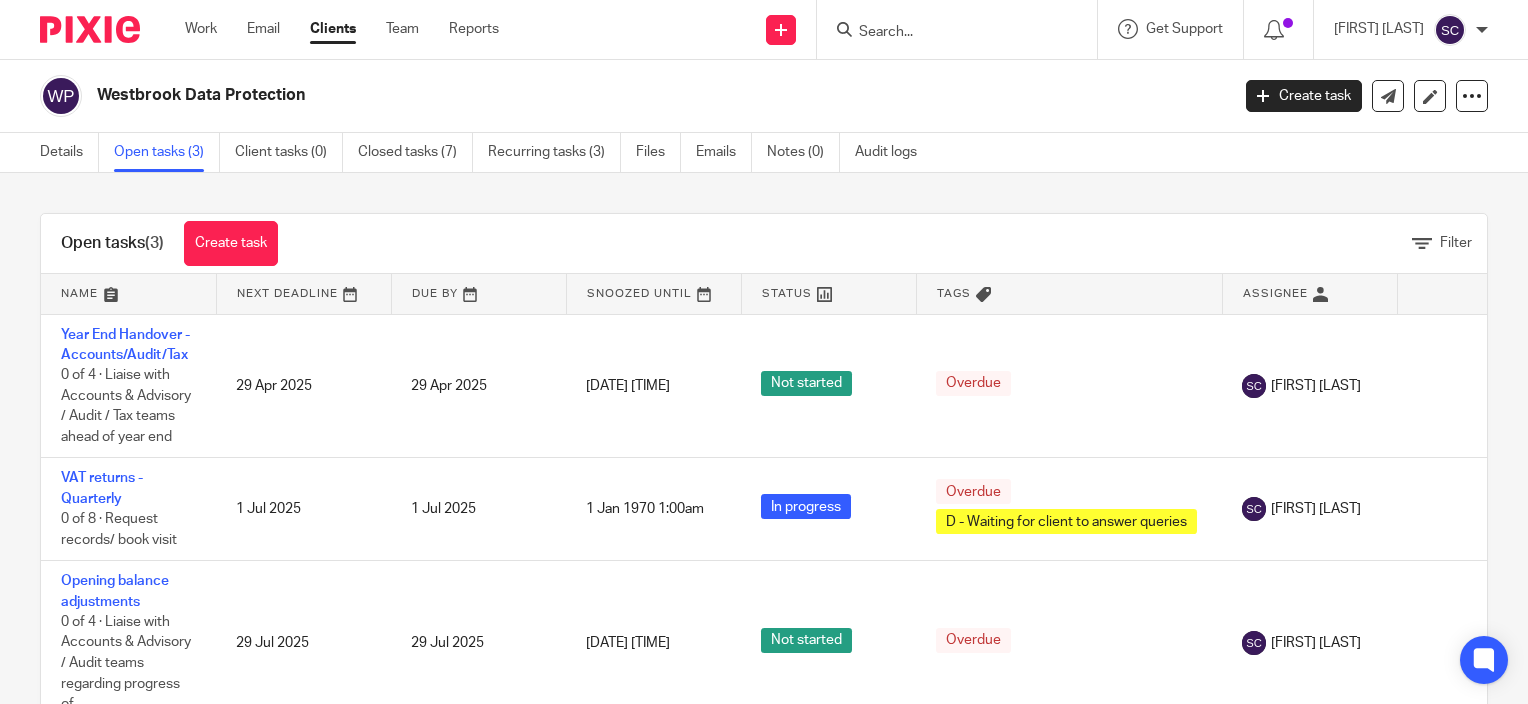scroll, scrollTop: 0, scrollLeft: 0, axis: both 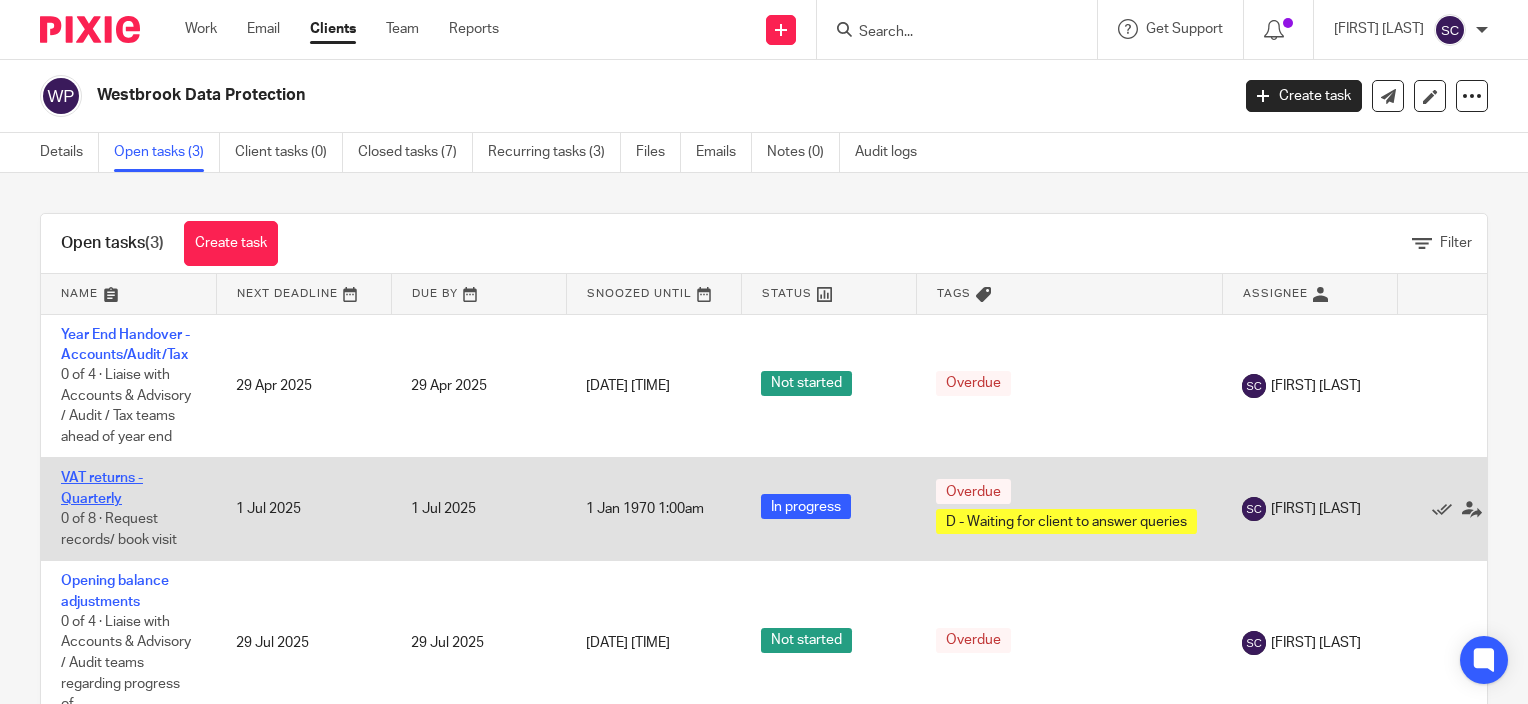 click on "VAT returns - Quarterly" at bounding box center [102, 488] 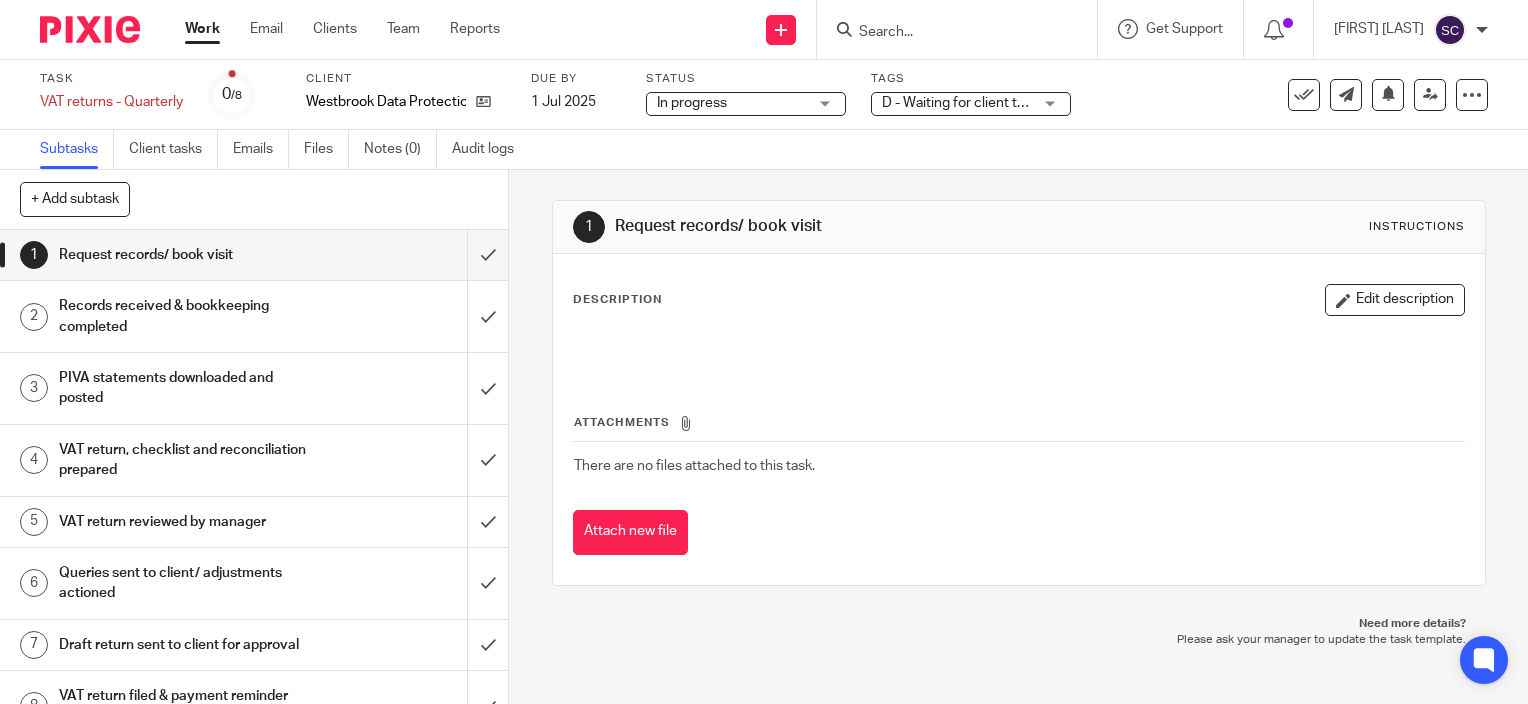 scroll, scrollTop: 0, scrollLeft: 0, axis: both 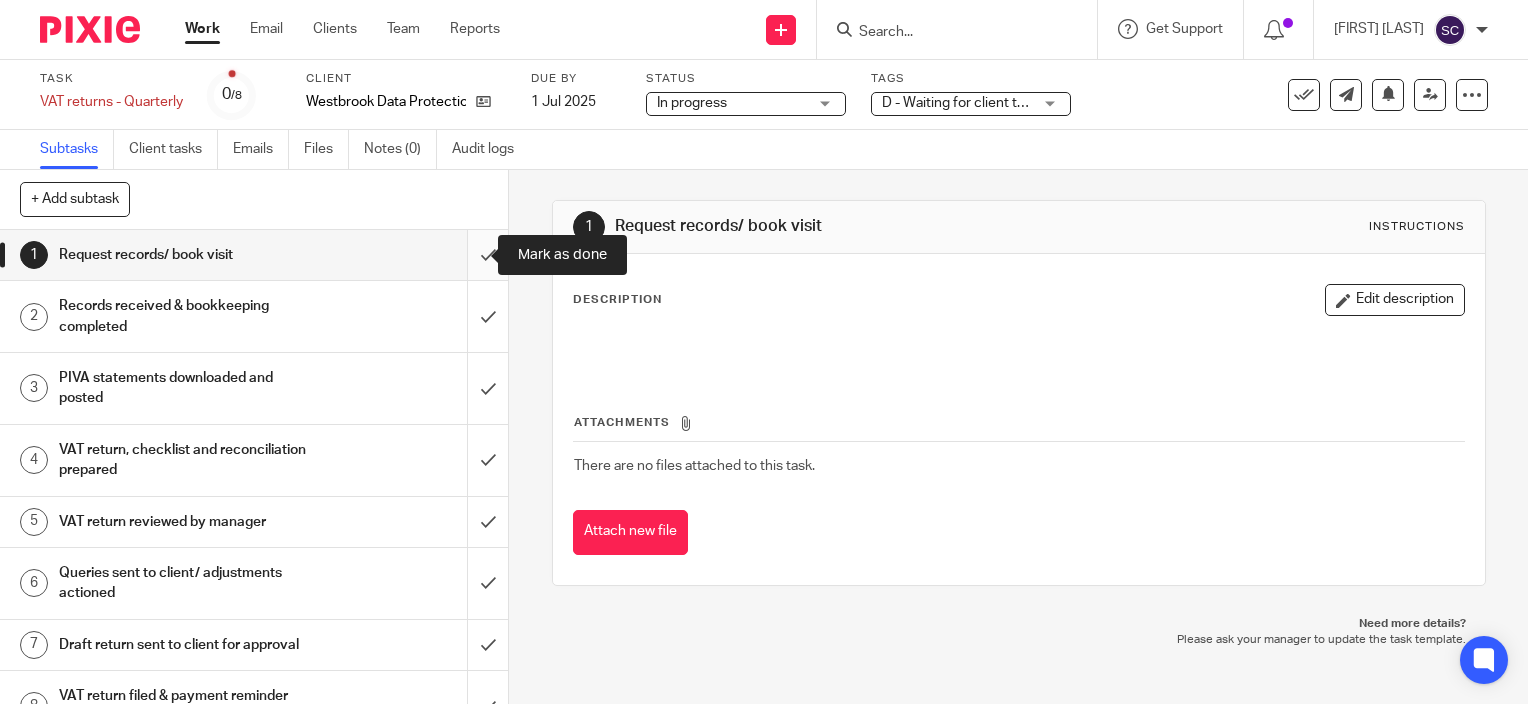 click at bounding box center (254, 255) 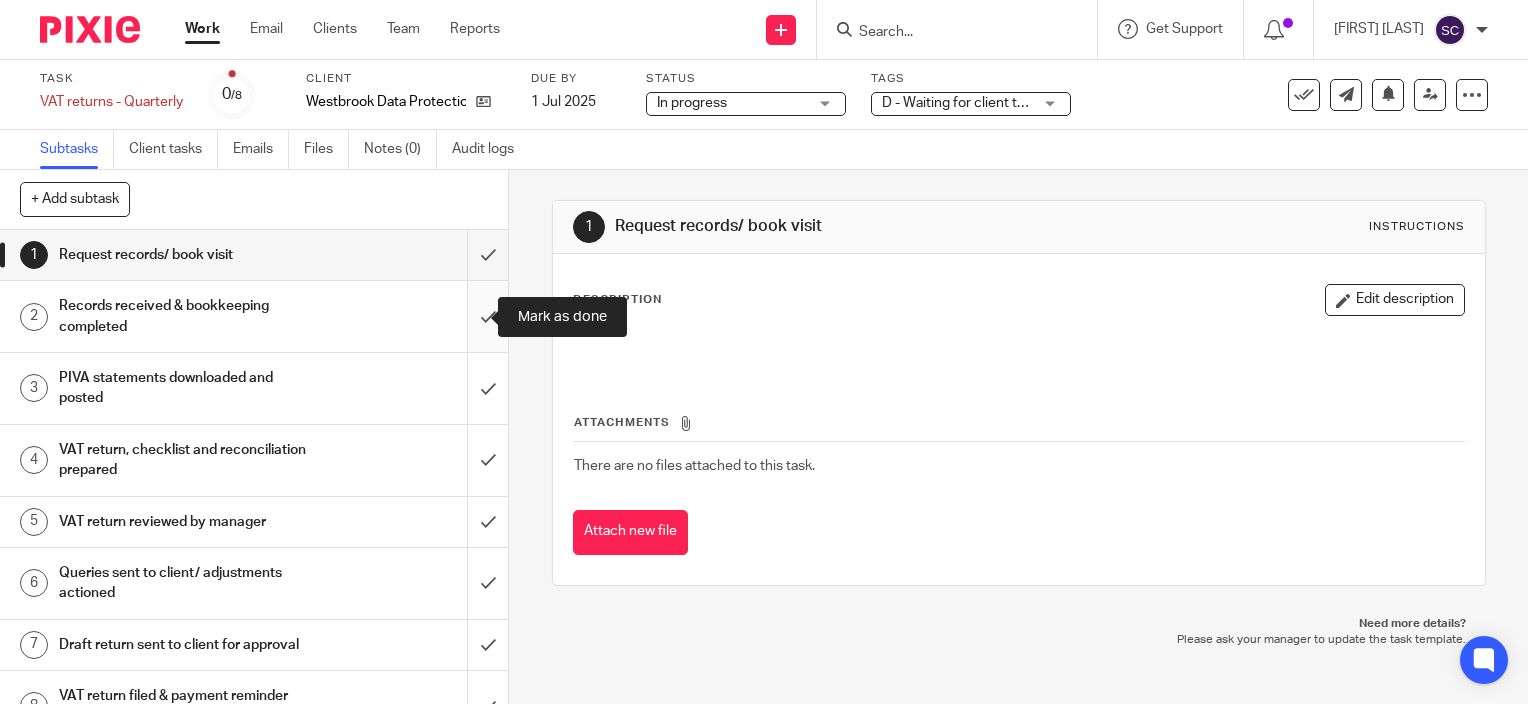 click at bounding box center (254, 316) 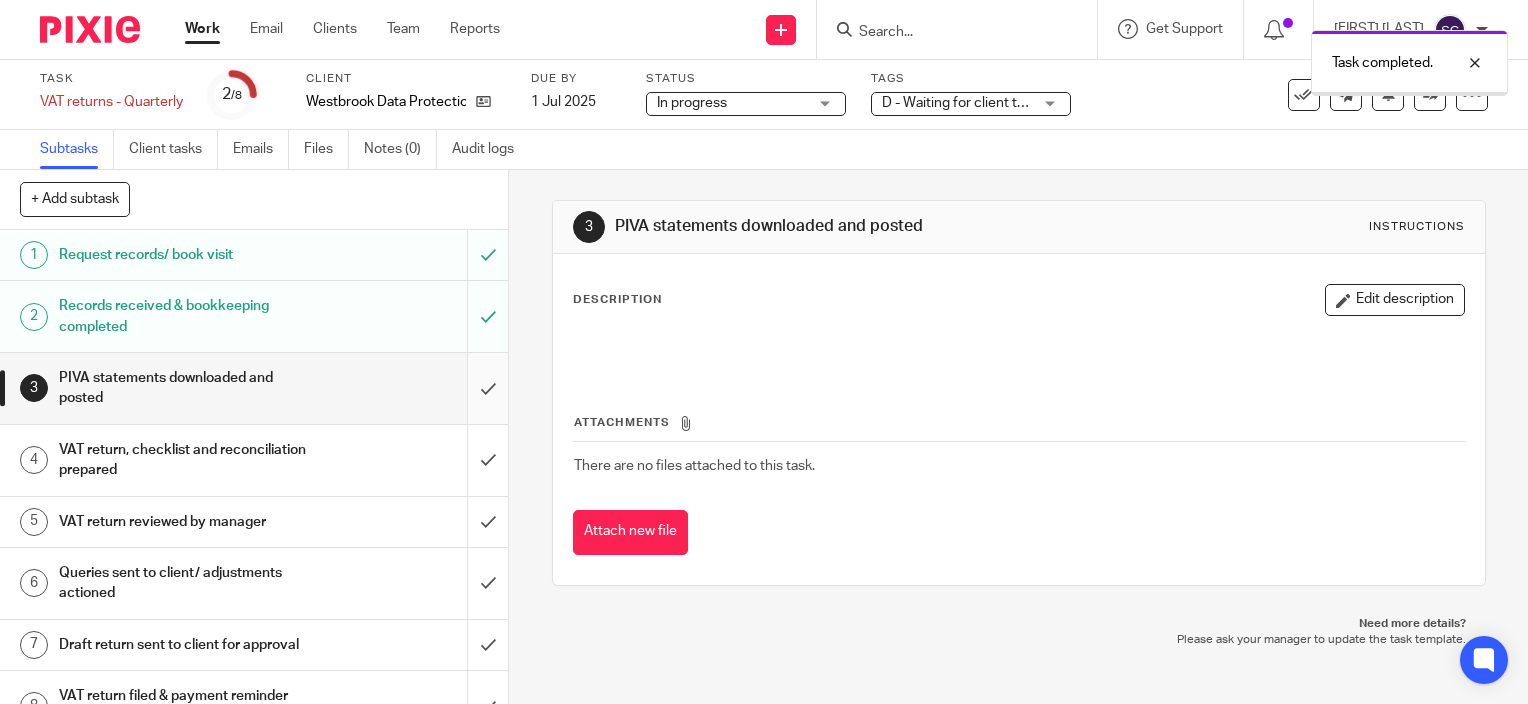 scroll, scrollTop: 0, scrollLeft: 0, axis: both 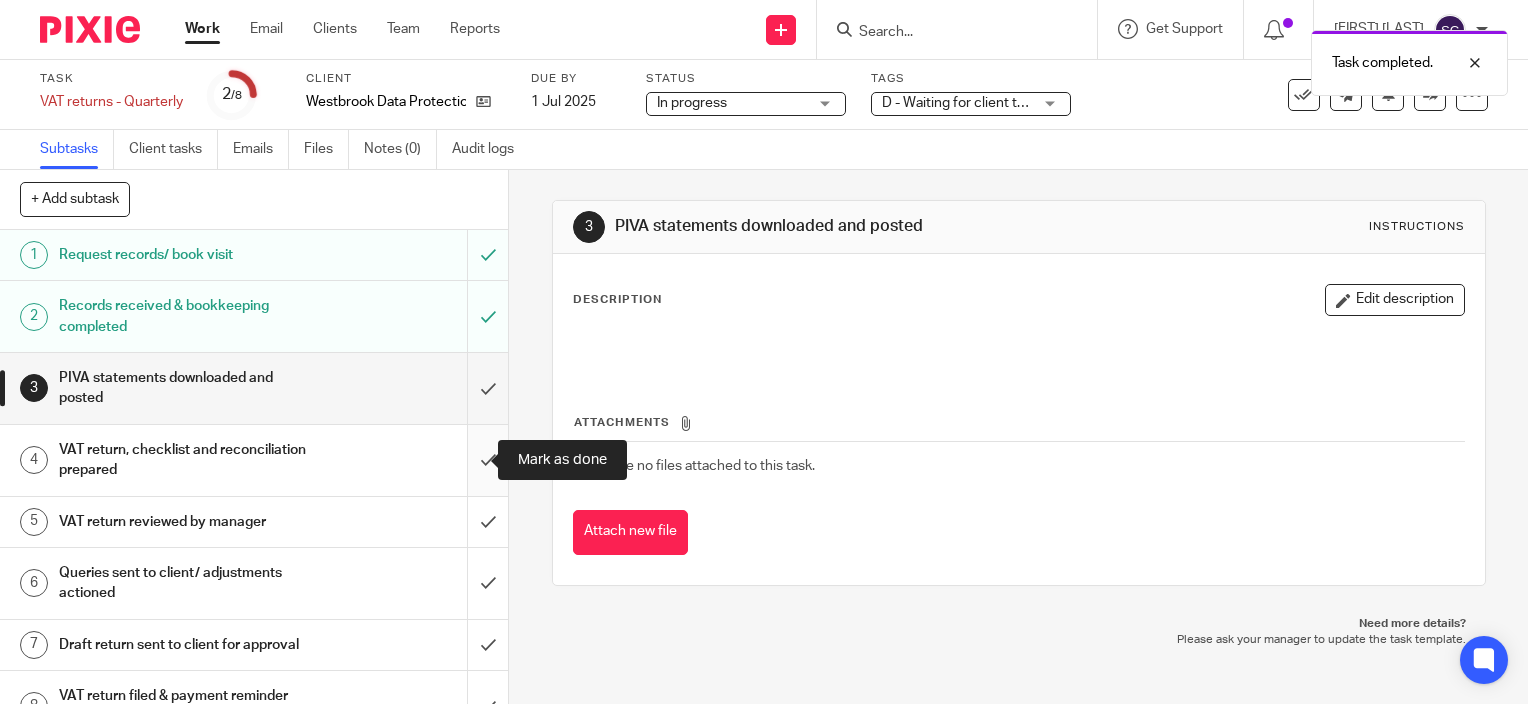 click at bounding box center [254, 460] 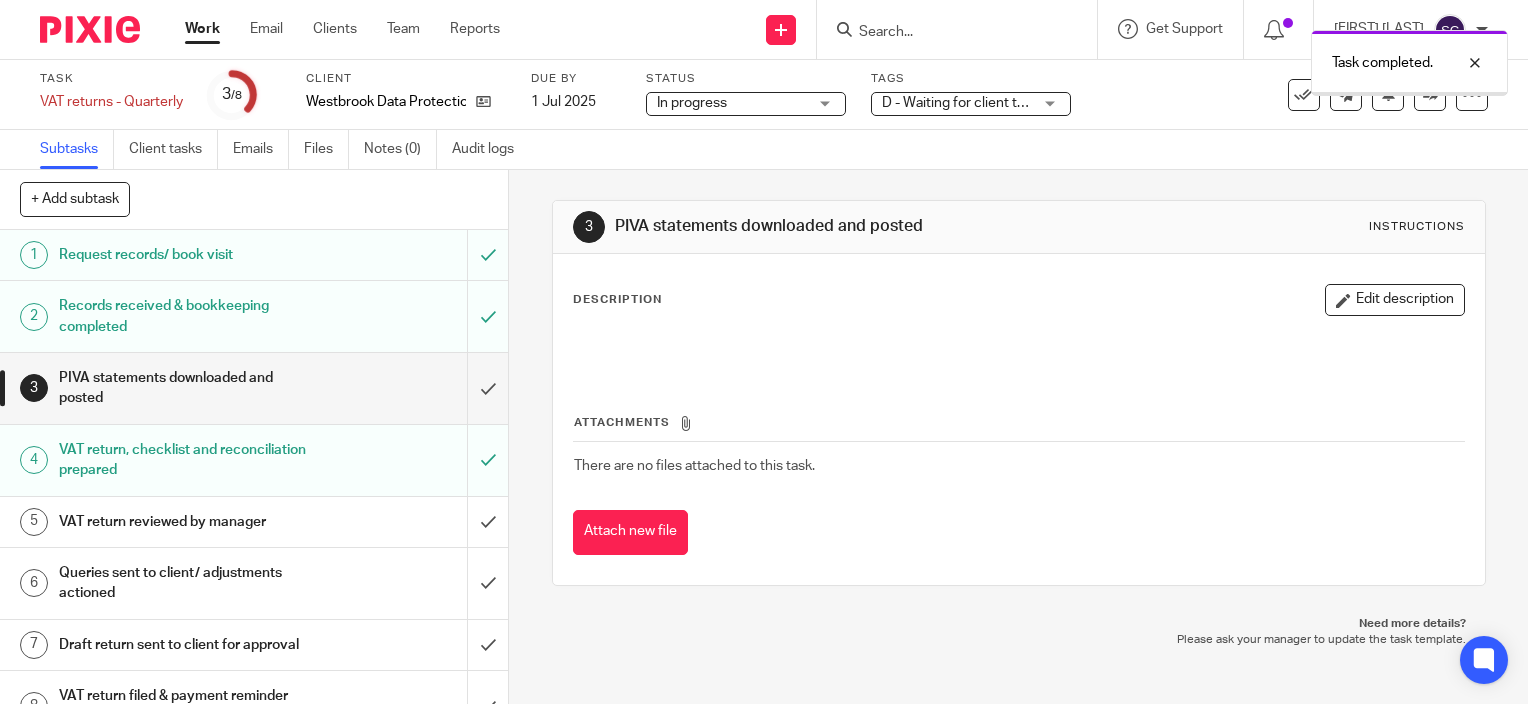 click at bounding box center [254, 388] 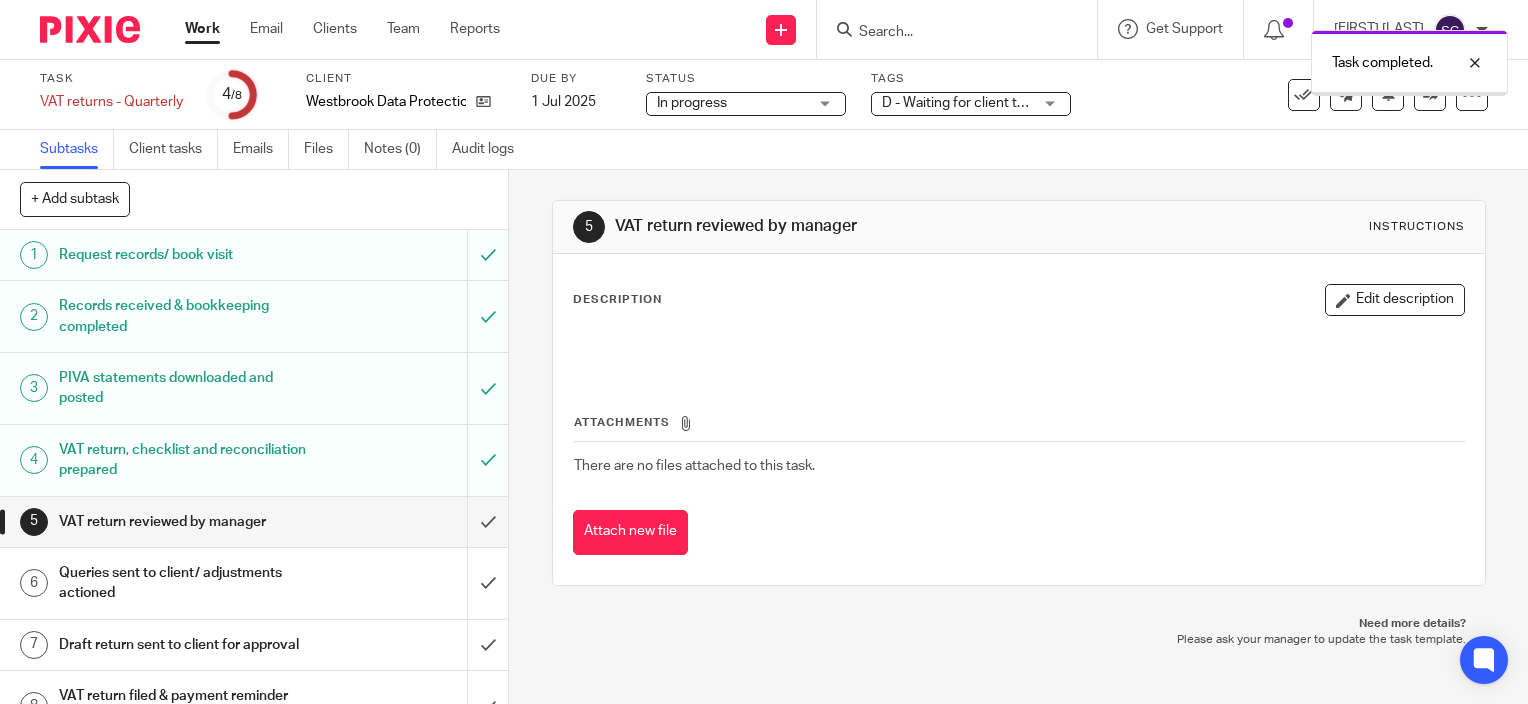 scroll, scrollTop: 0, scrollLeft: 0, axis: both 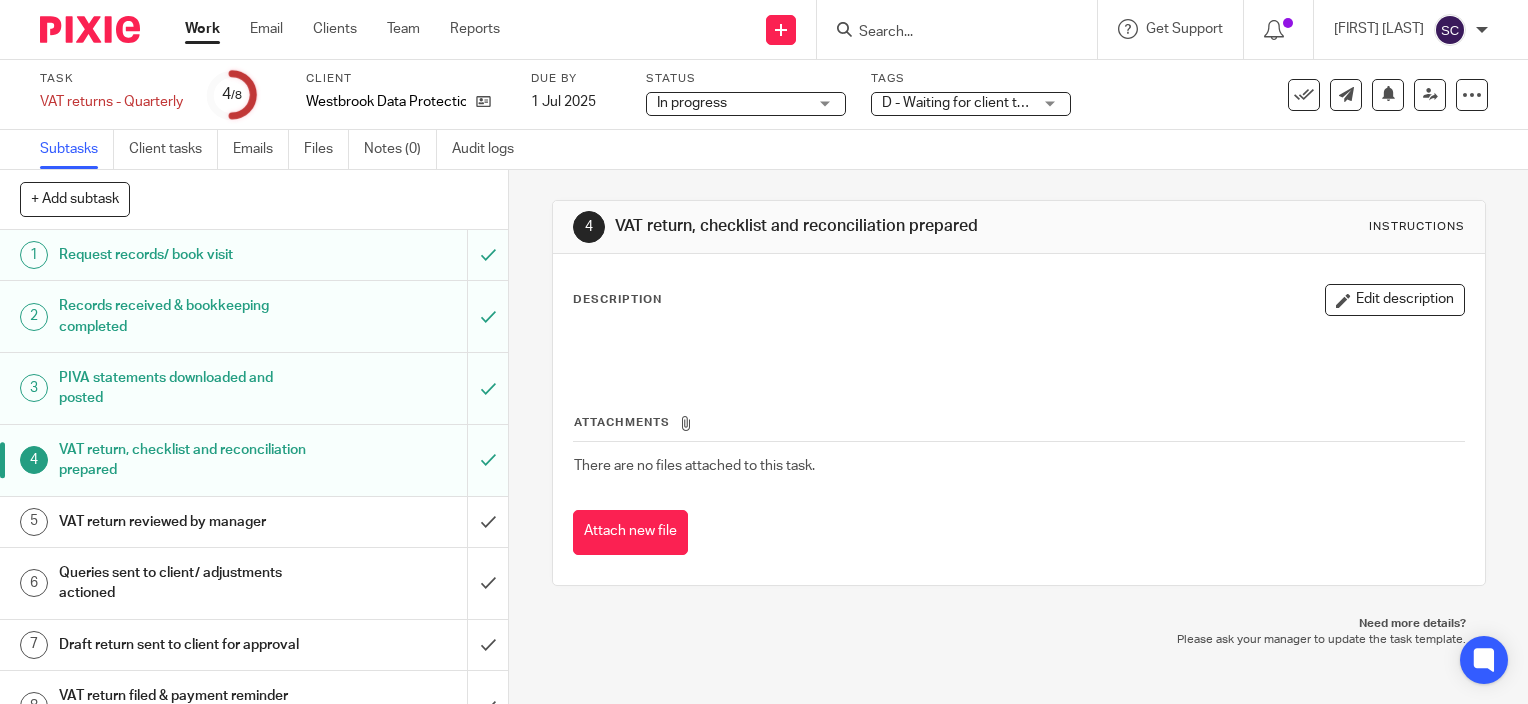 click on "Edit description" at bounding box center [1395, 300] 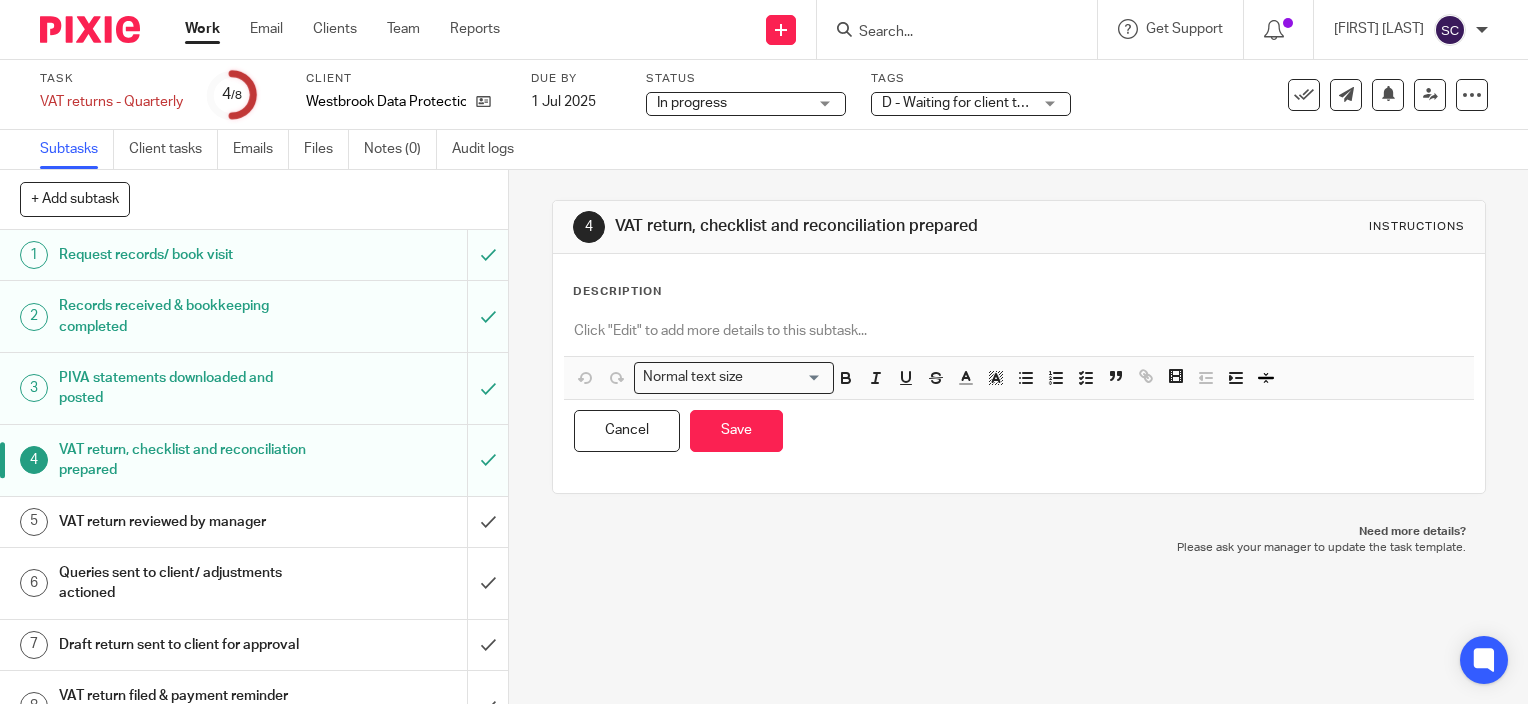 click at bounding box center [1019, 331] 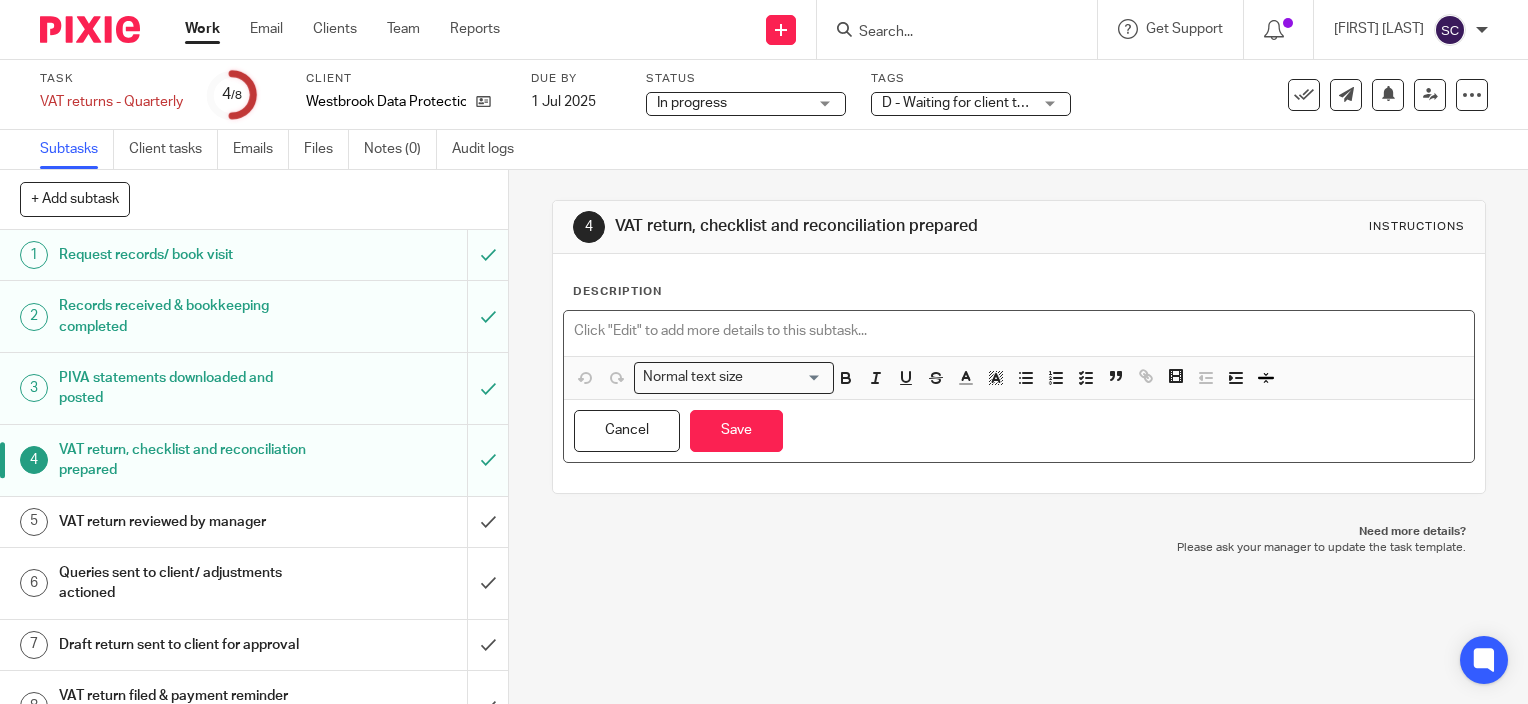 type 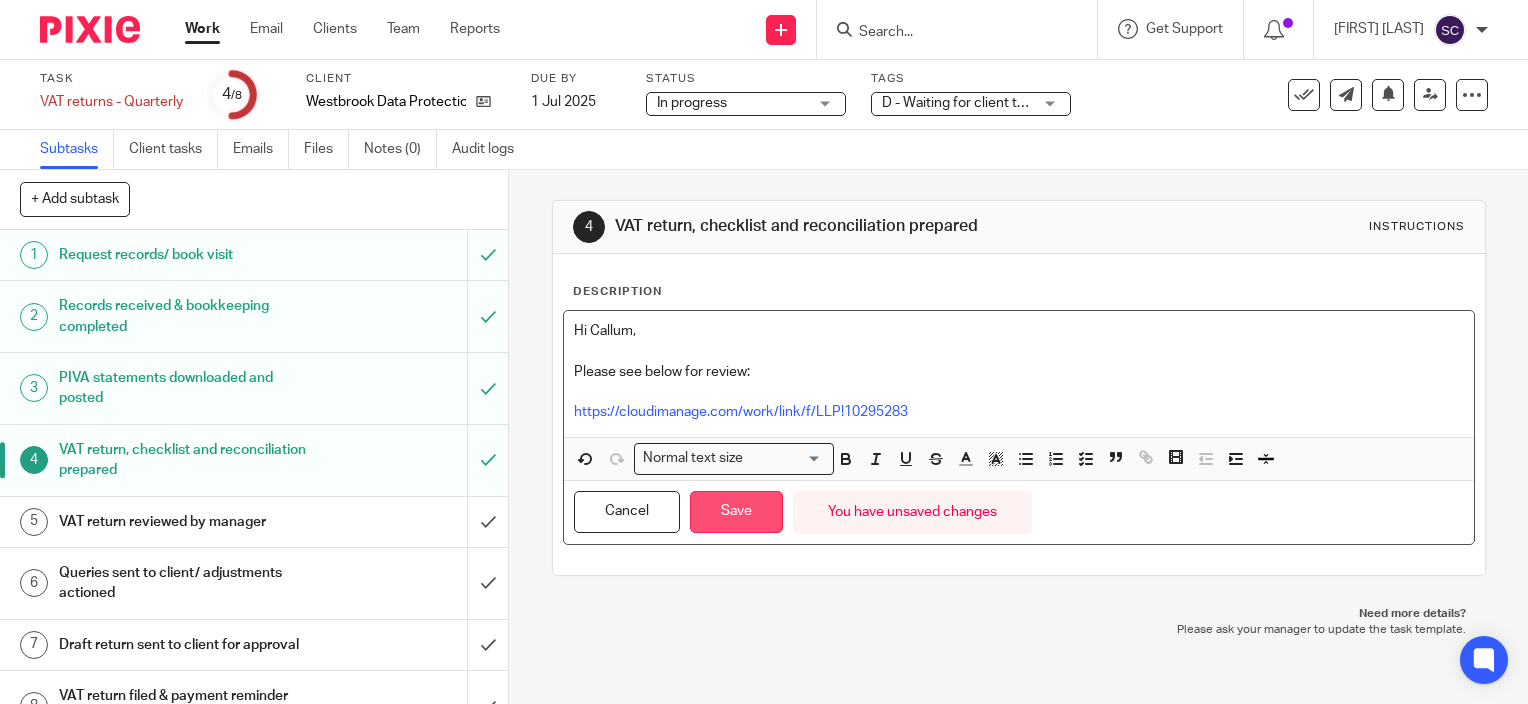 click on "Save" at bounding box center [736, 512] 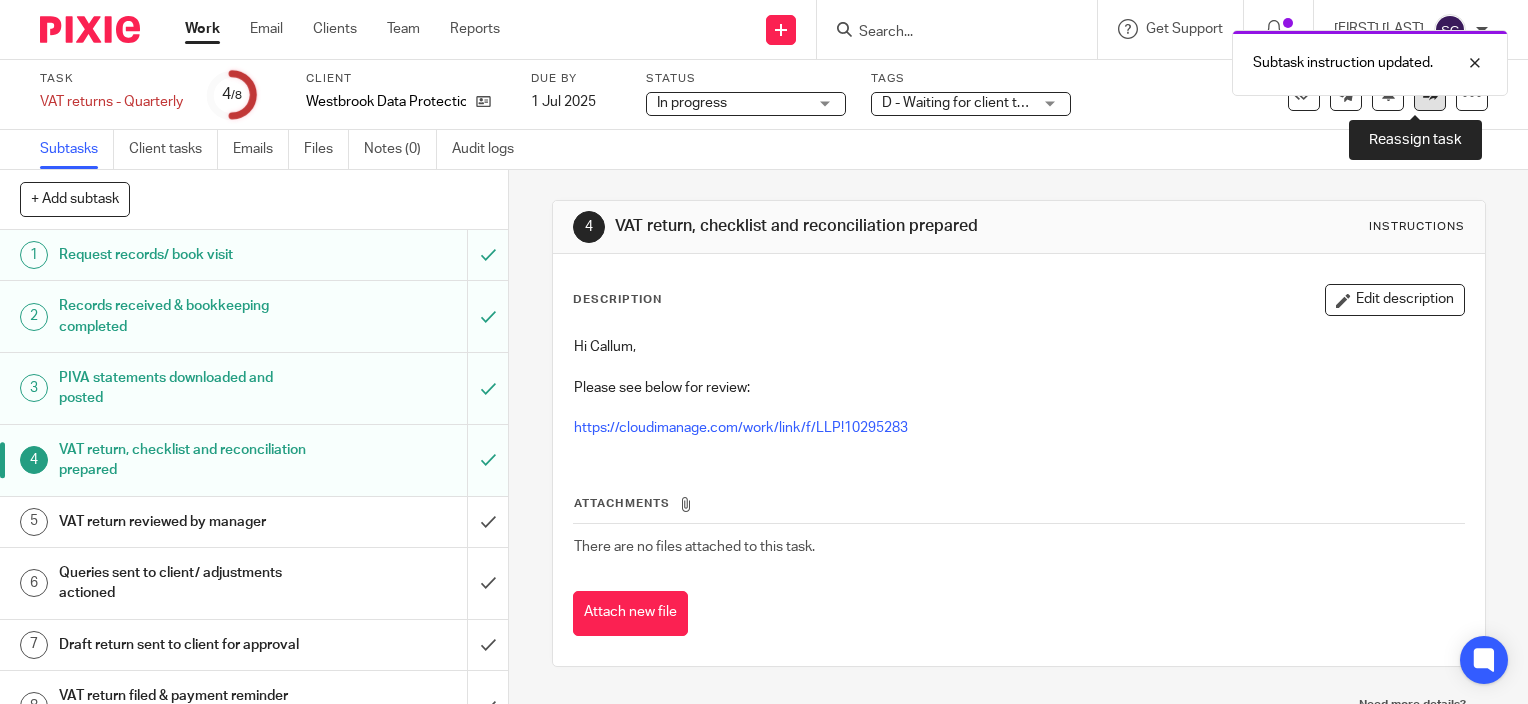 click at bounding box center [1430, 95] 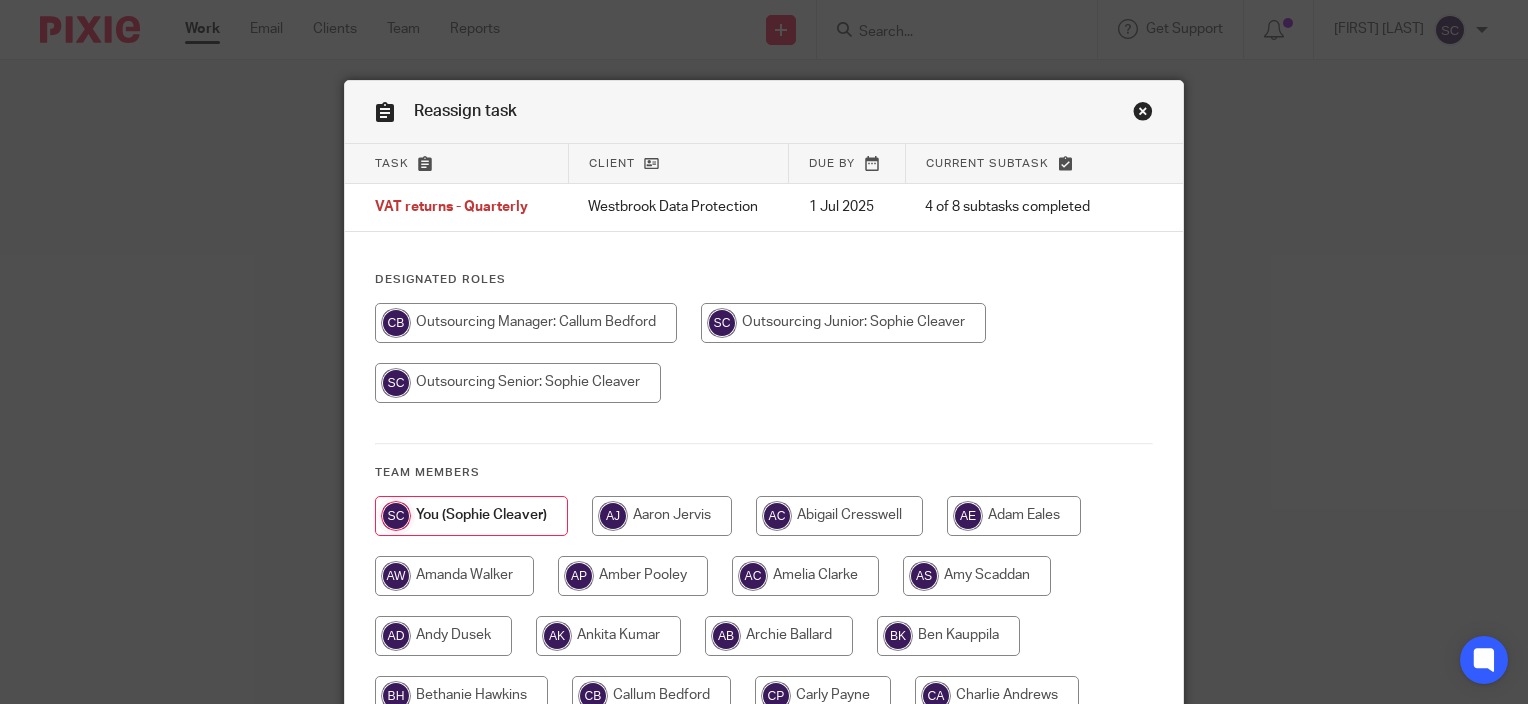 scroll, scrollTop: 0, scrollLeft: 0, axis: both 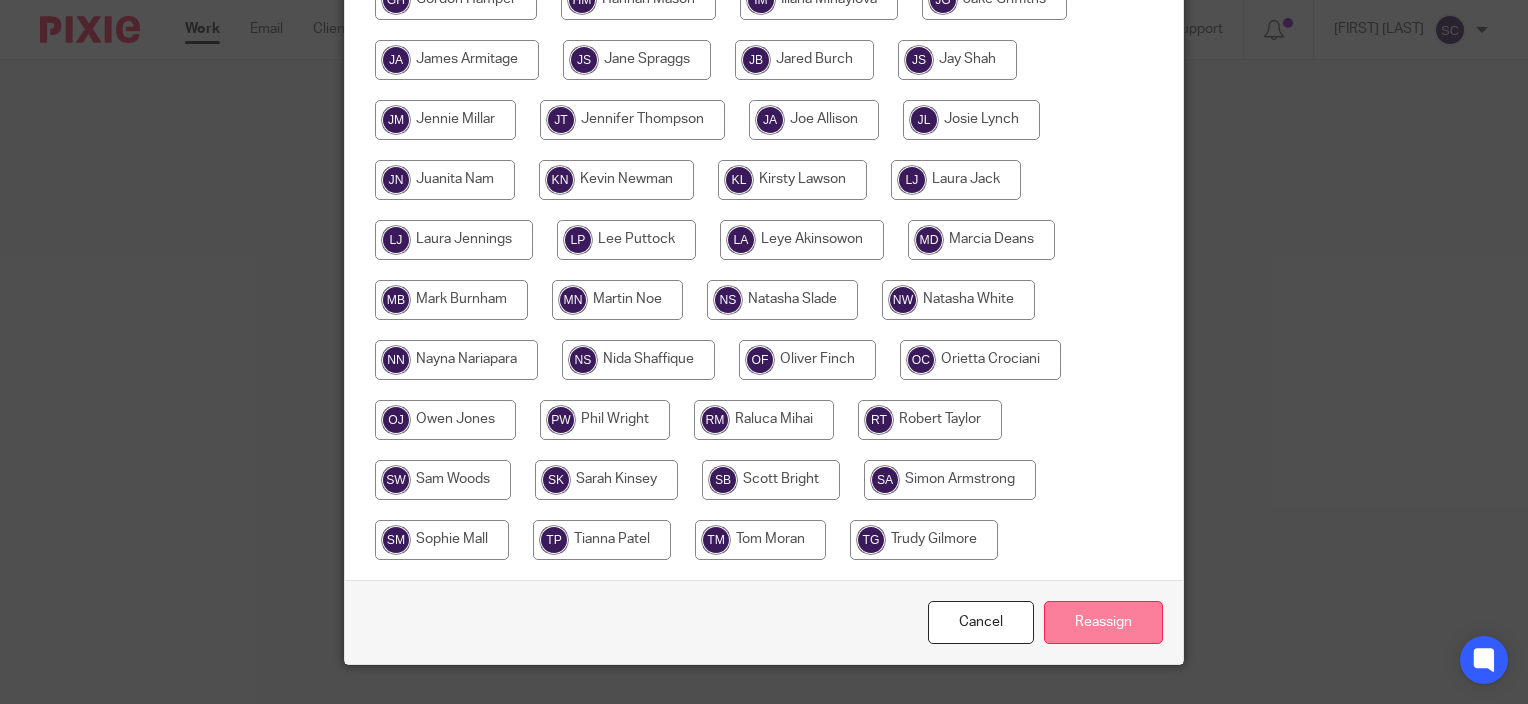 click on "Reassign" at bounding box center (1103, 622) 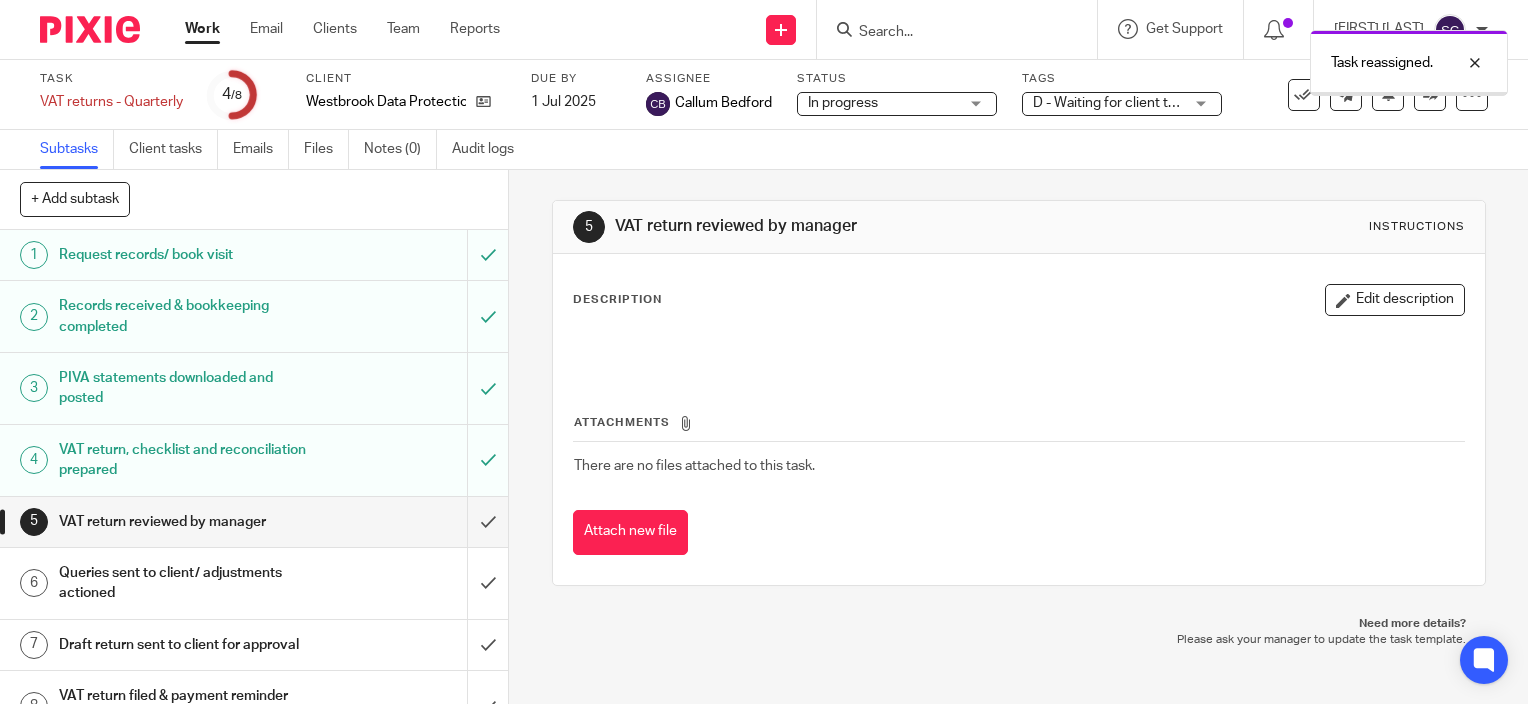 scroll, scrollTop: 0, scrollLeft: 0, axis: both 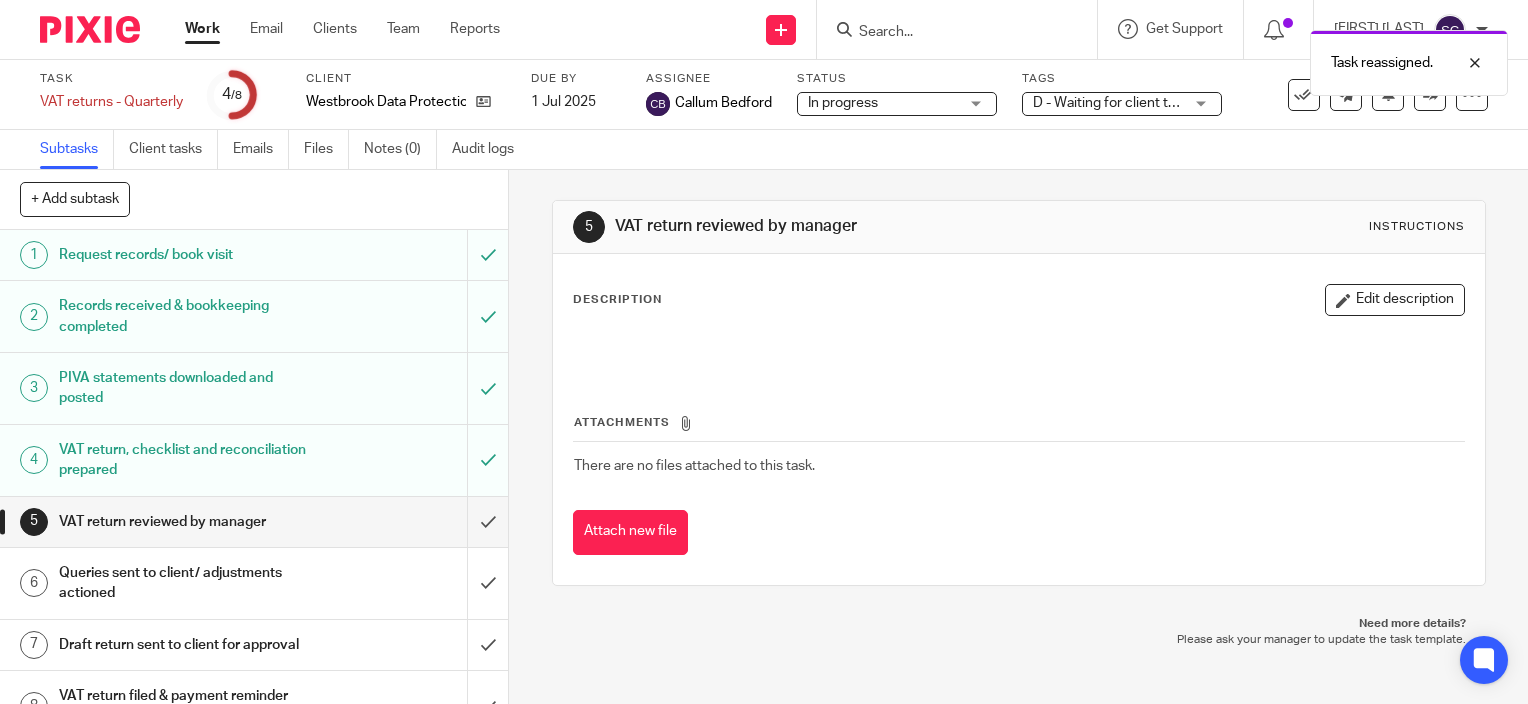 click on "Work" at bounding box center (202, 29) 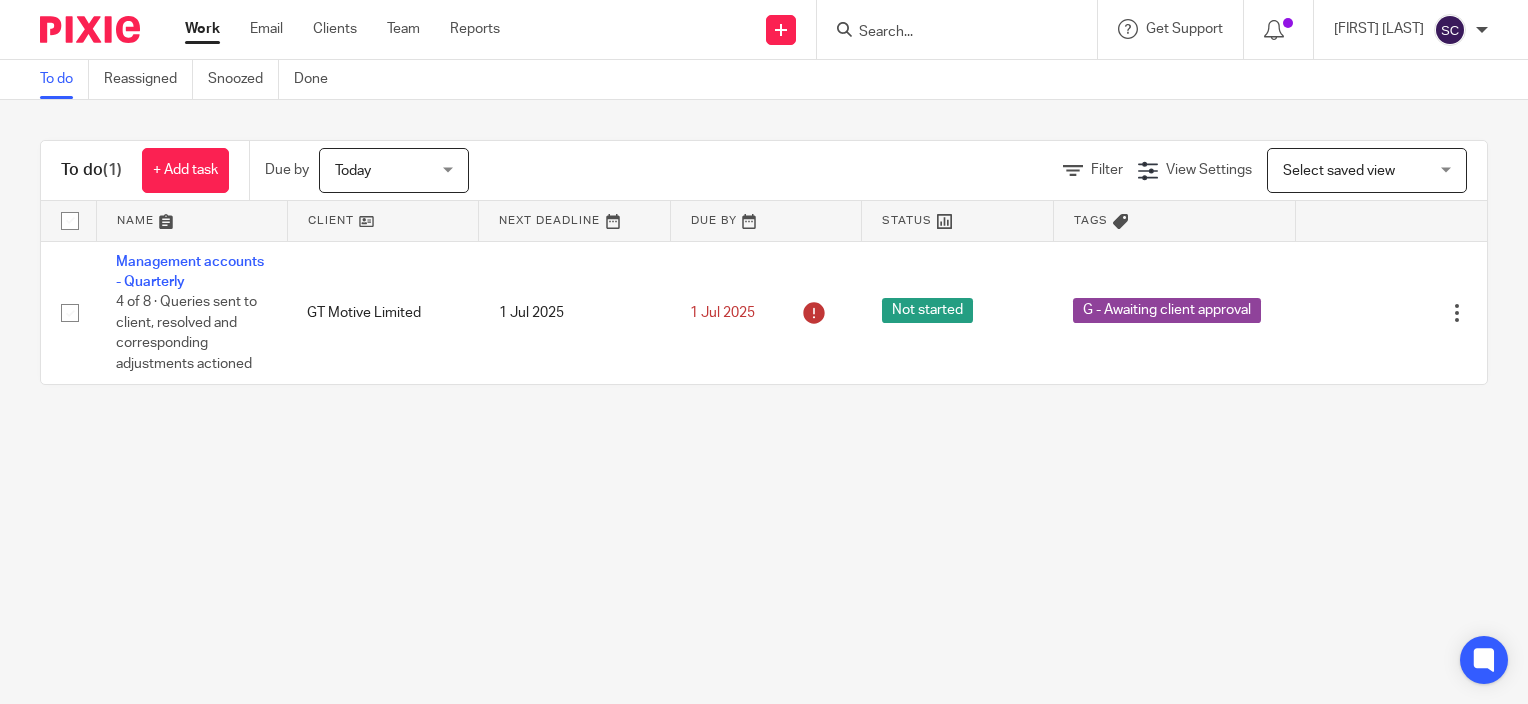 scroll, scrollTop: 0, scrollLeft: 0, axis: both 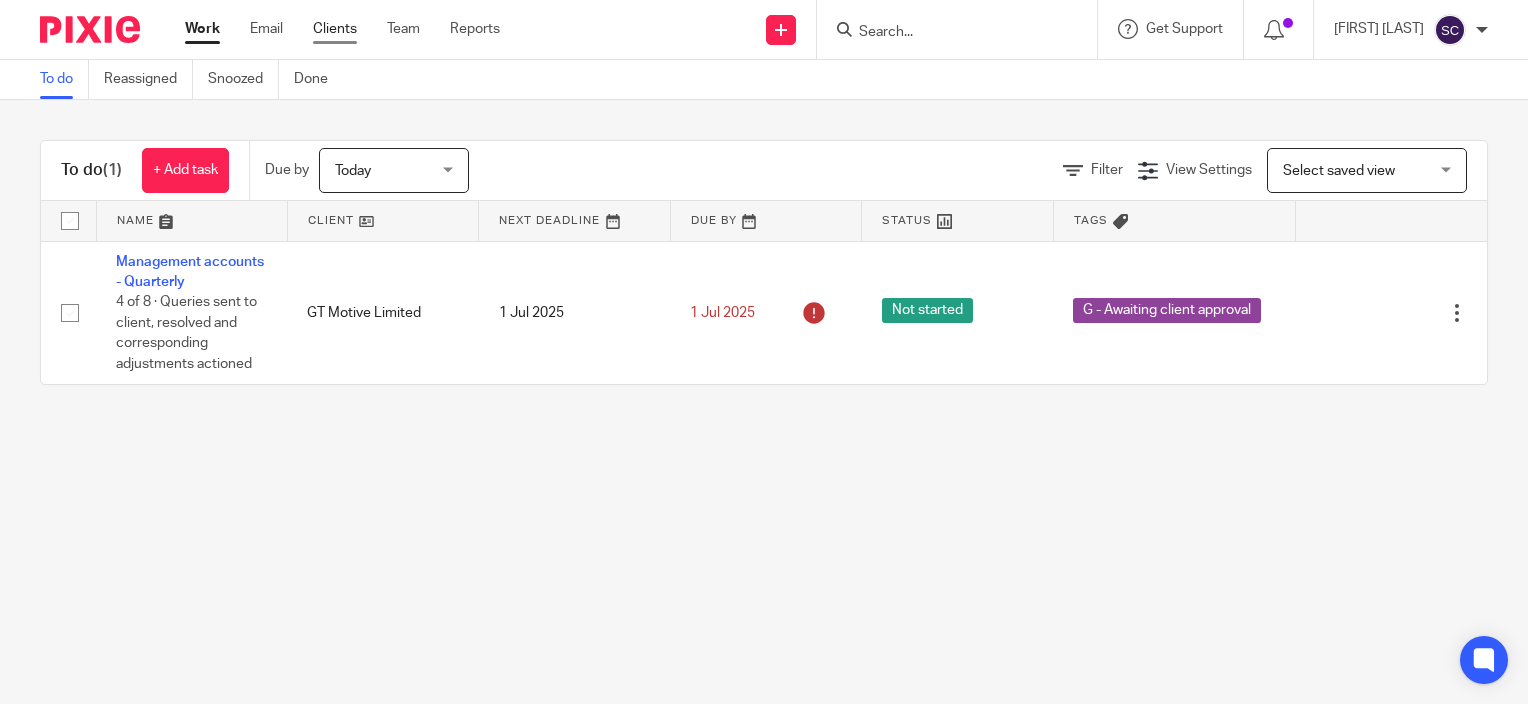 click on "Clients" at bounding box center [335, 29] 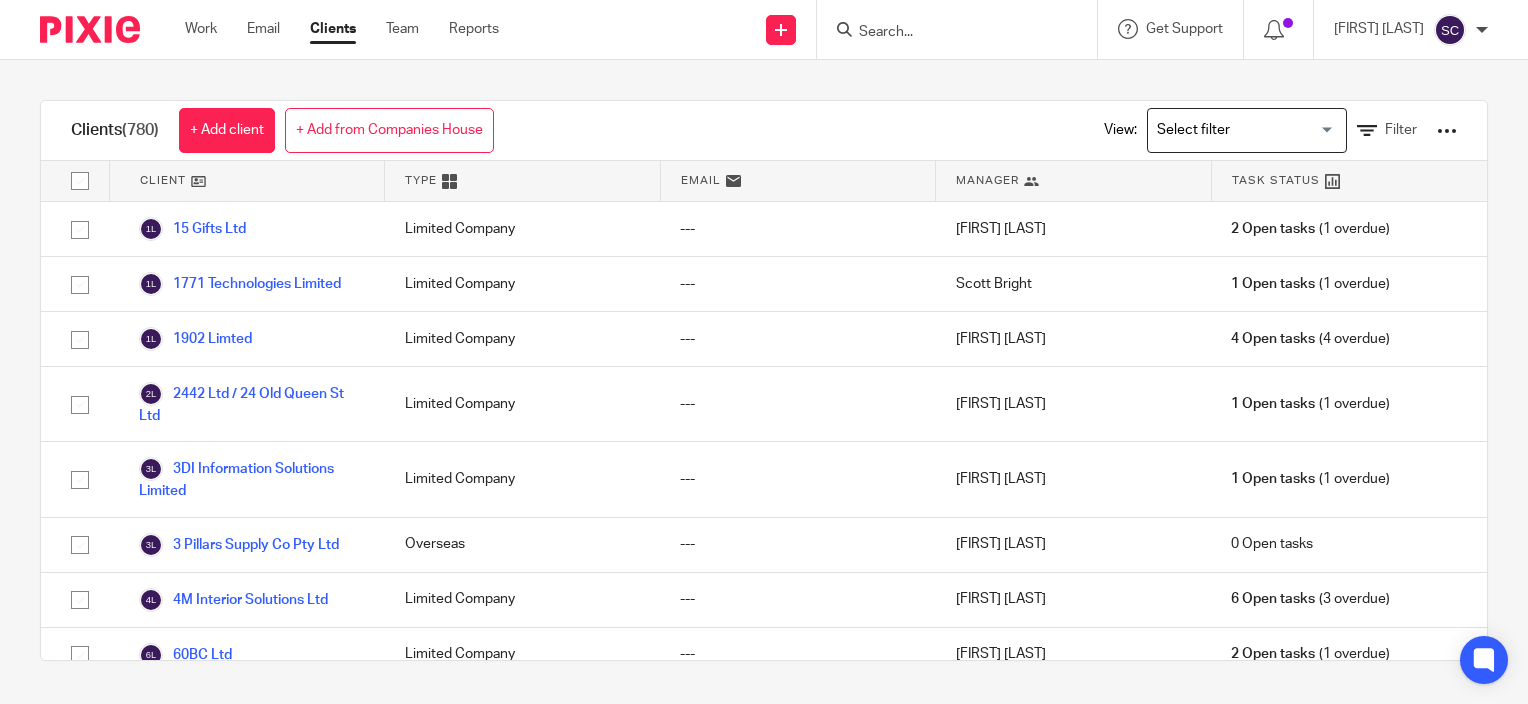 scroll, scrollTop: 0, scrollLeft: 0, axis: both 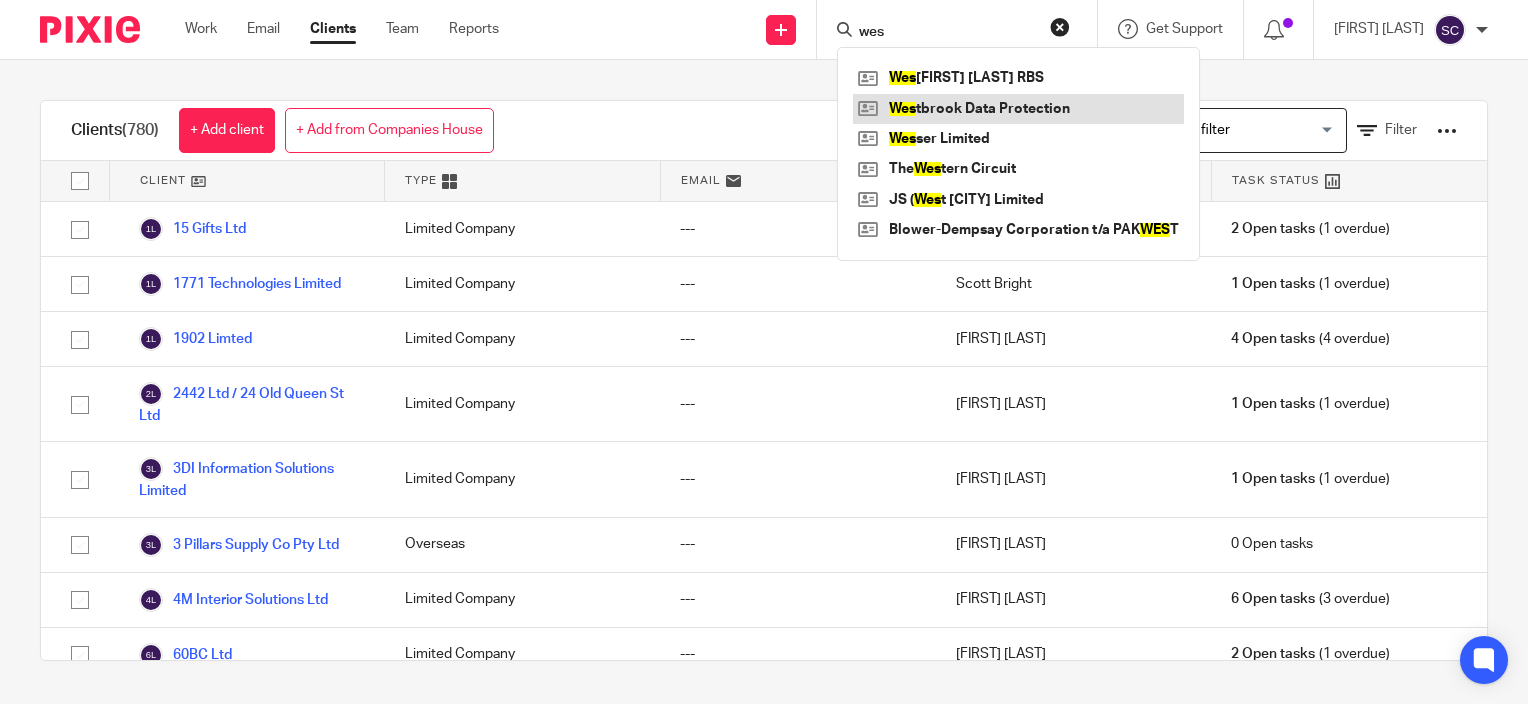 type on "wes" 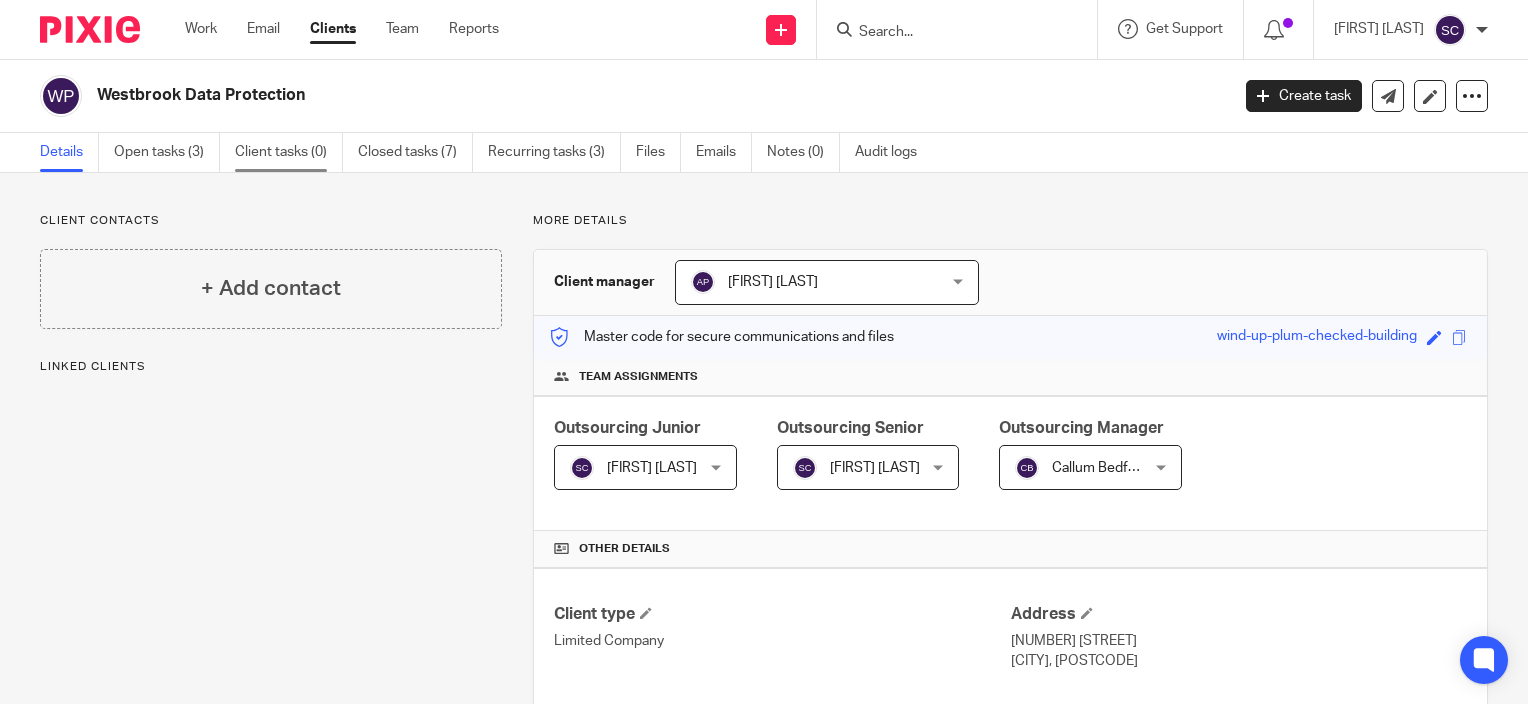 scroll, scrollTop: 0, scrollLeft: 0, axis: both 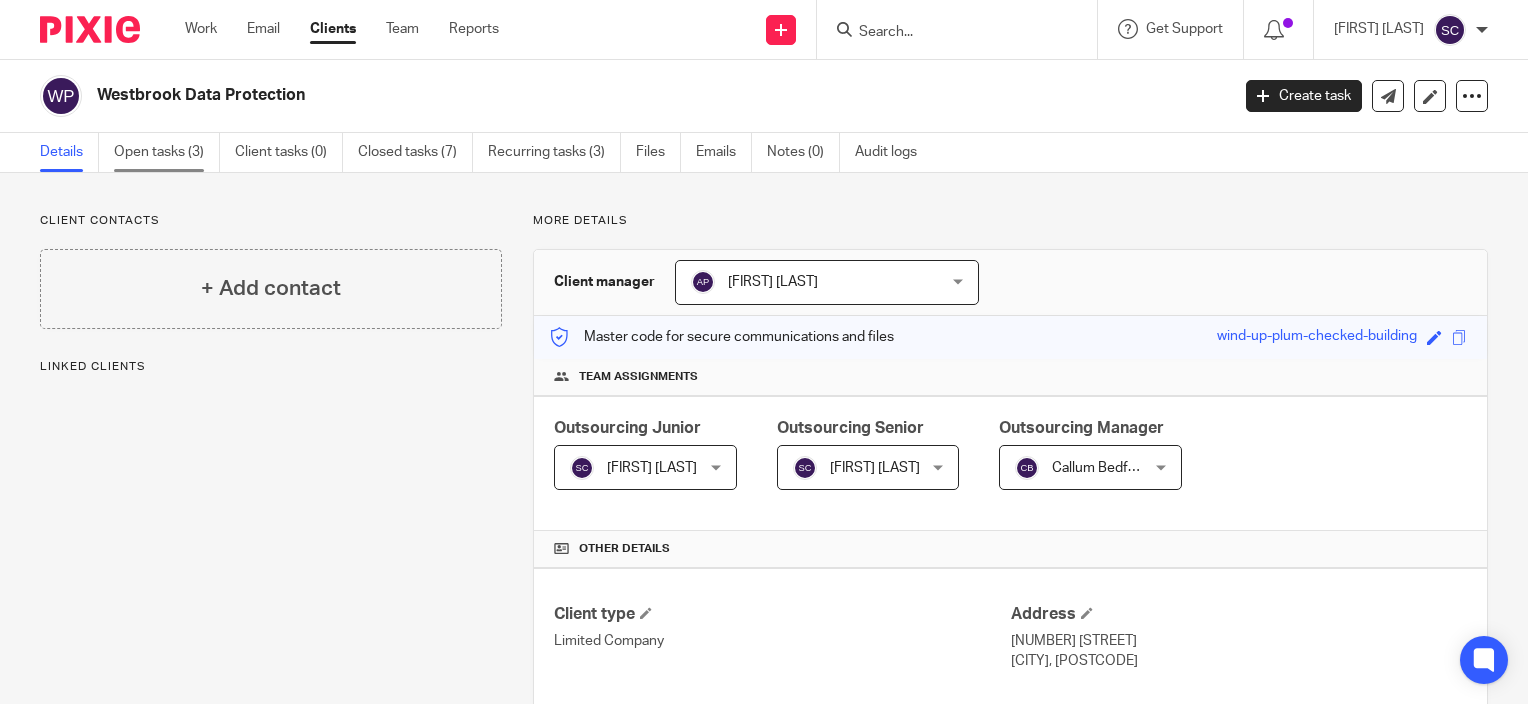 click on "Open tasks (3)" at bounding box center [167, 152] 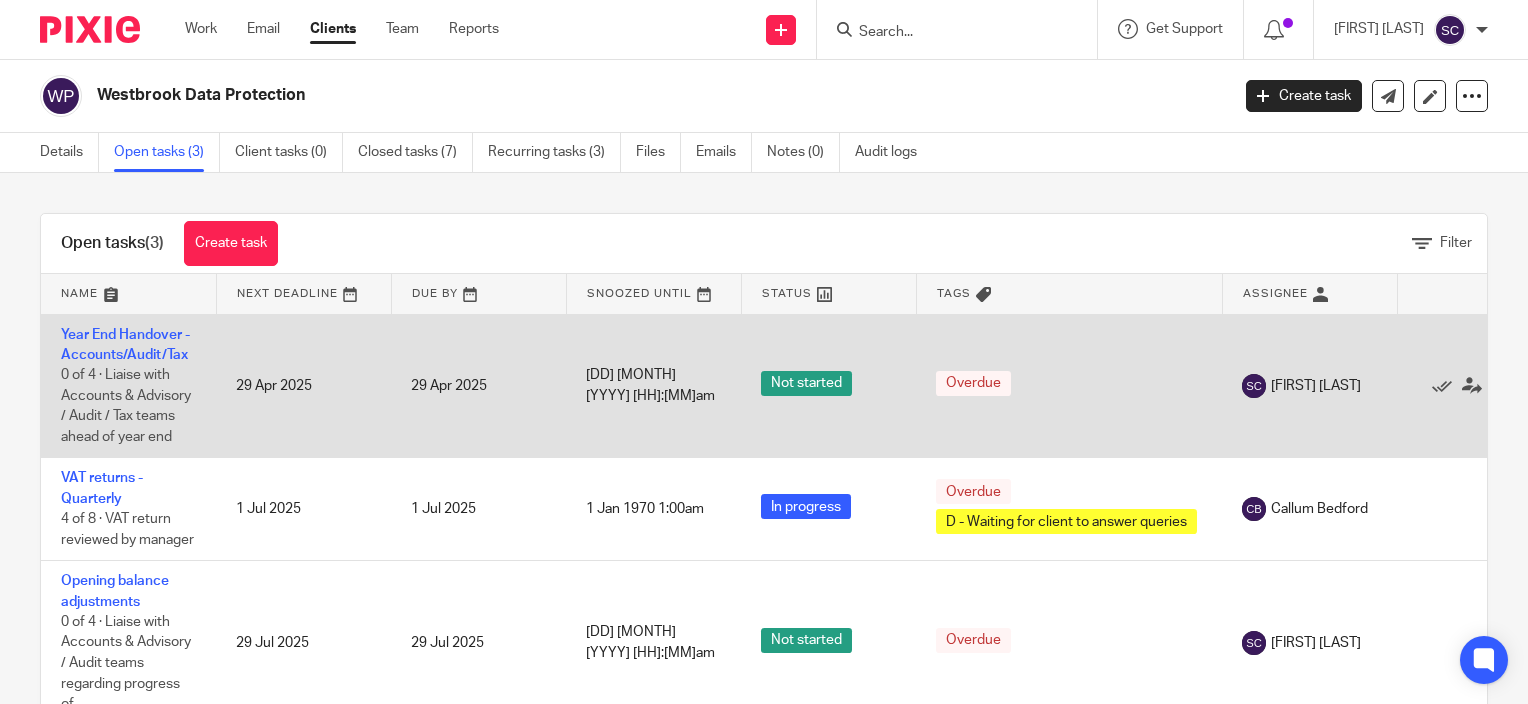scroll, scrollTop: 0, scrollLeft: 0, axis: both 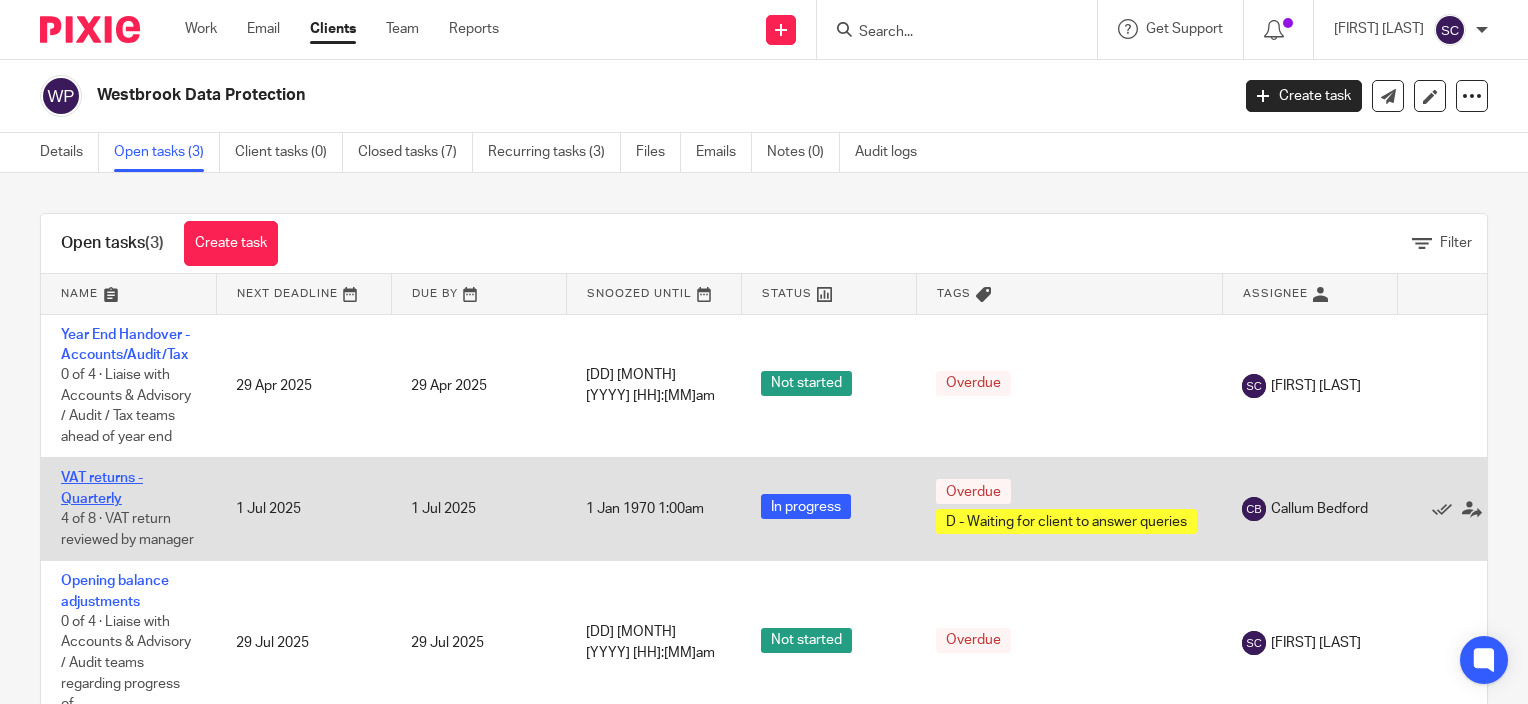click on "VAT returns - Quarterly" at bounding box center [102, 488] 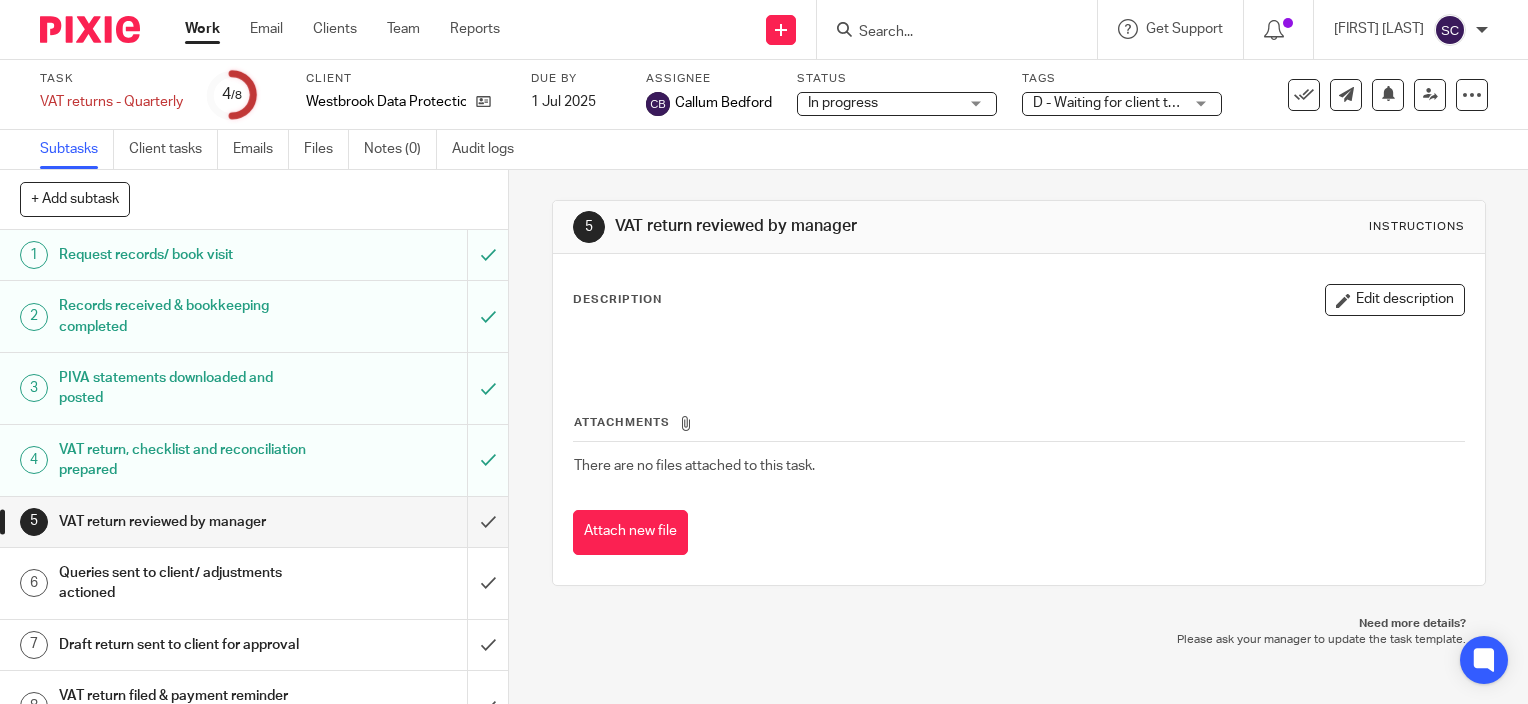 scroll, scrollTop: 0, scrollLeft: 0, axis: both 